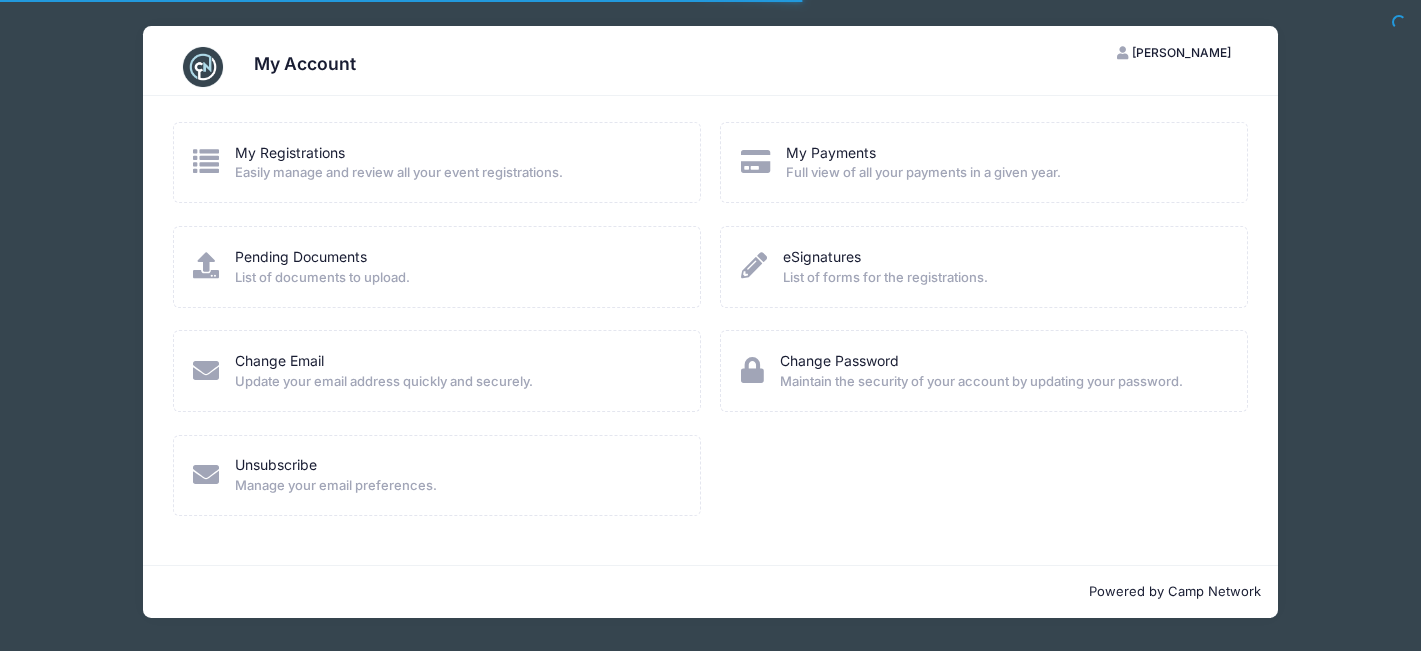 scroll, scrollTop: 0, scrollLeft: 0, axis: both 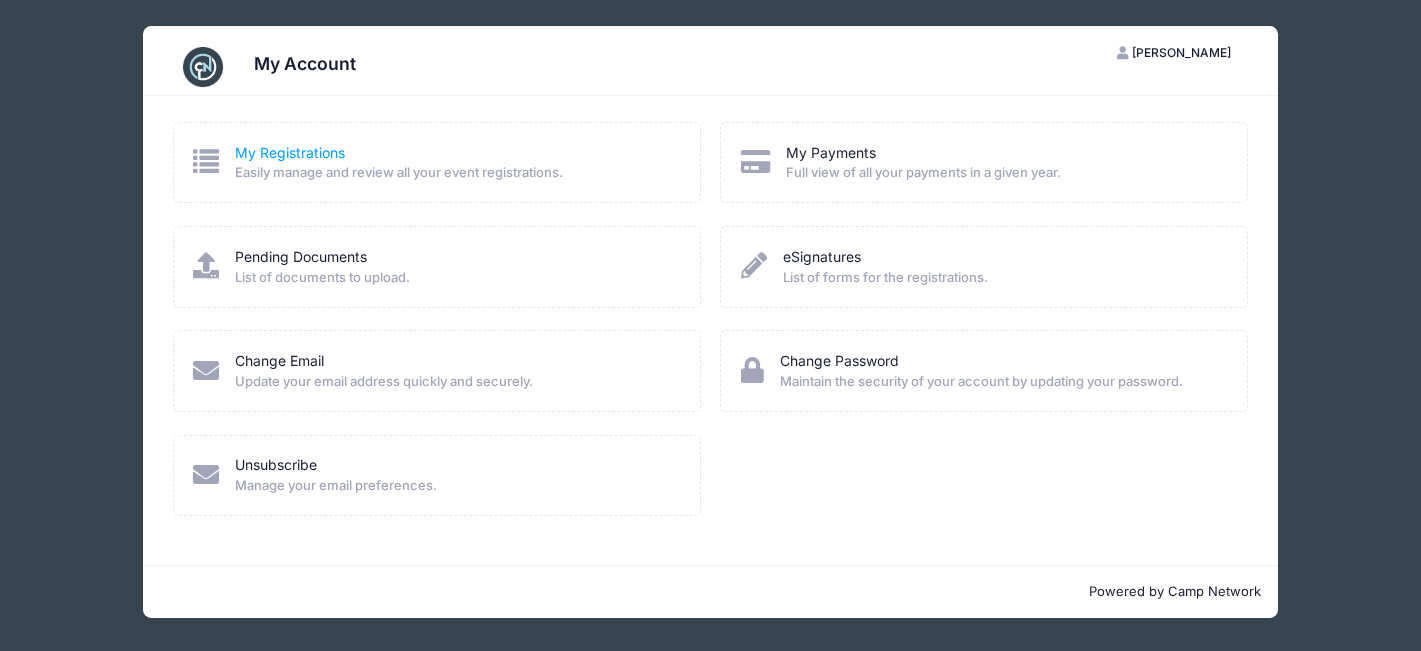 click on "My Registrations" at bounding box center (290, 152) 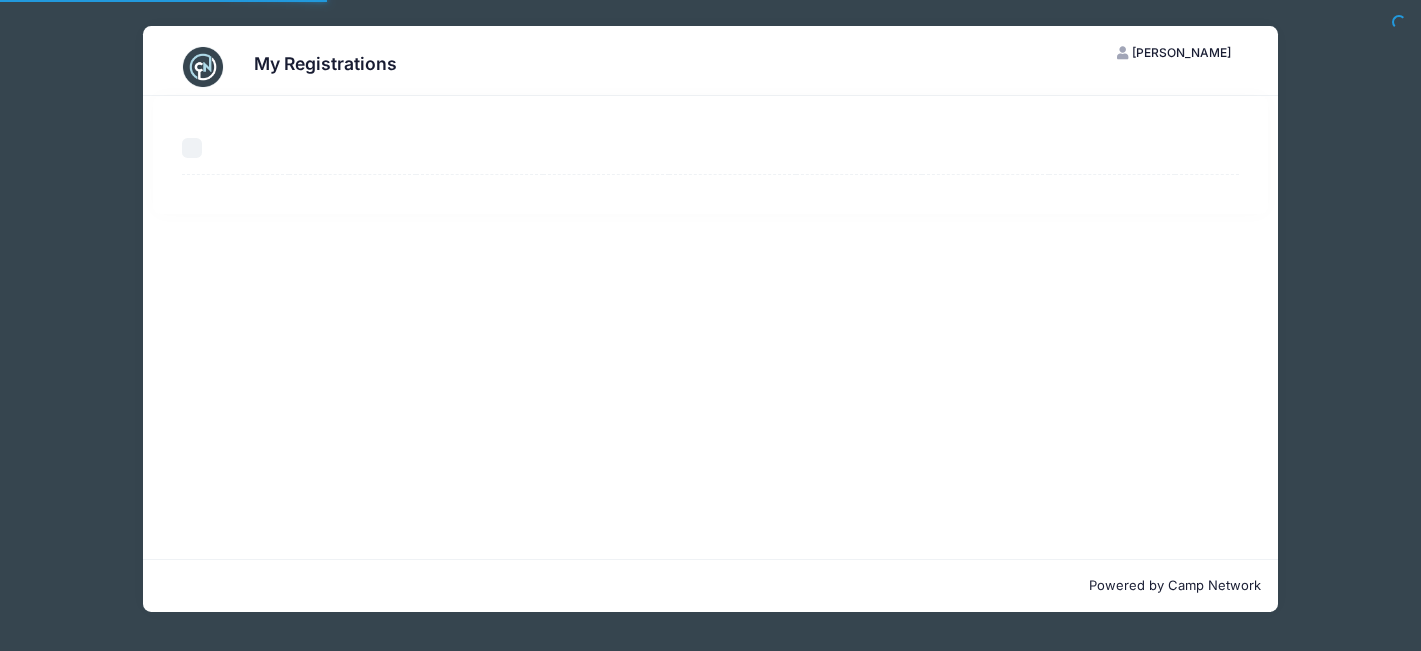 scroll, scrollTop: 0, scrollLeft: 0, axis: both 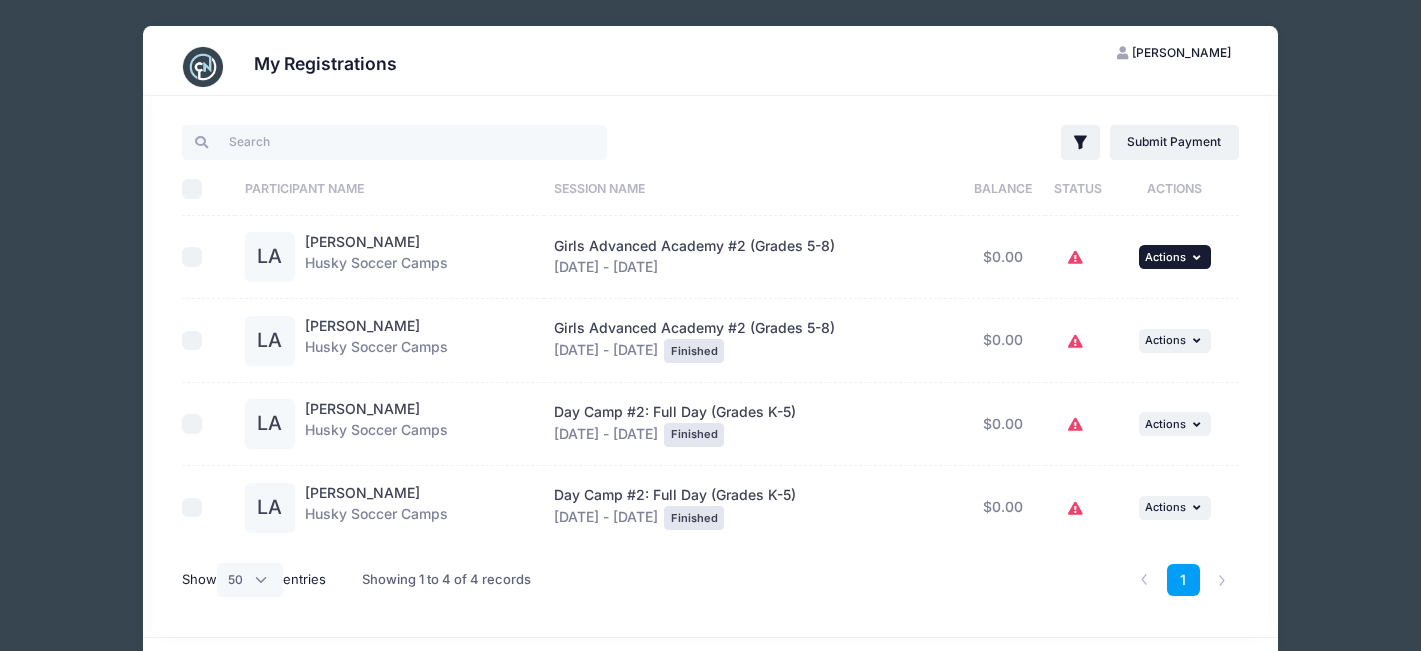 click at bounding box center [1199, 257] 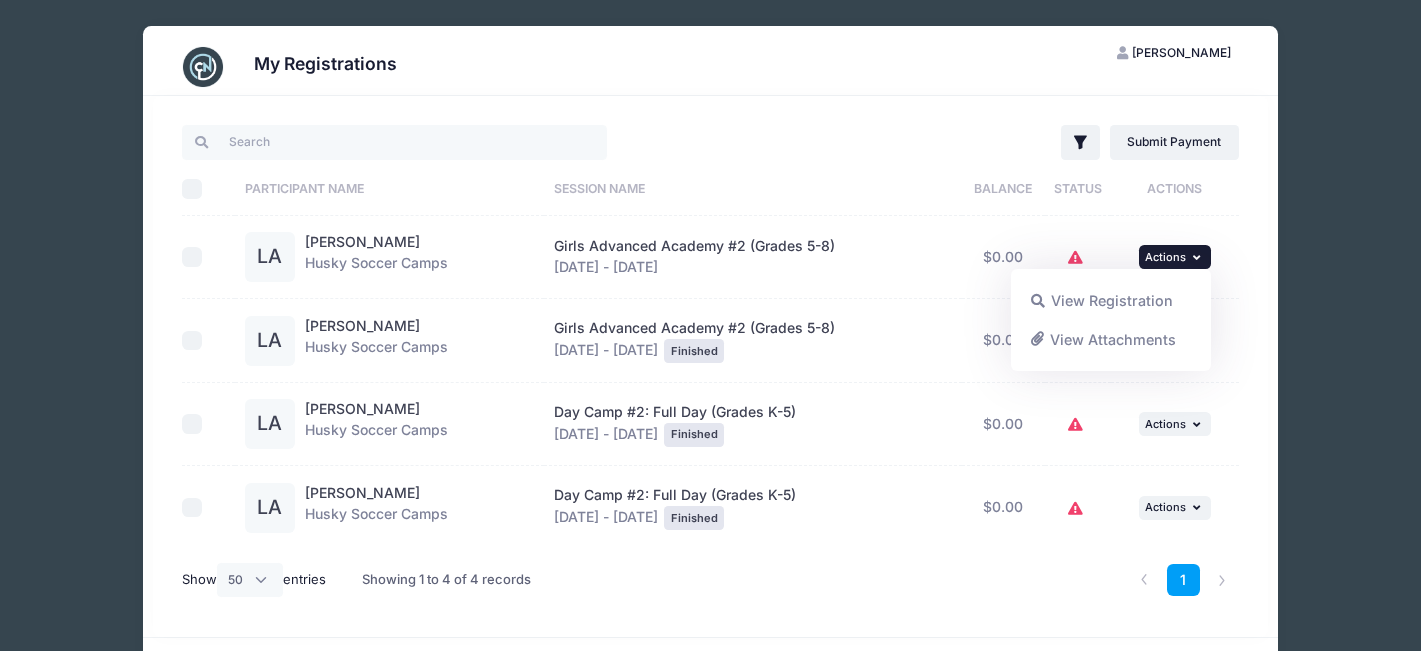 click on "Girls Advanced Academy #2 (Grades 5-8)    Jul 14 - Jul 17, 2025" at bounding box center (753, 258) 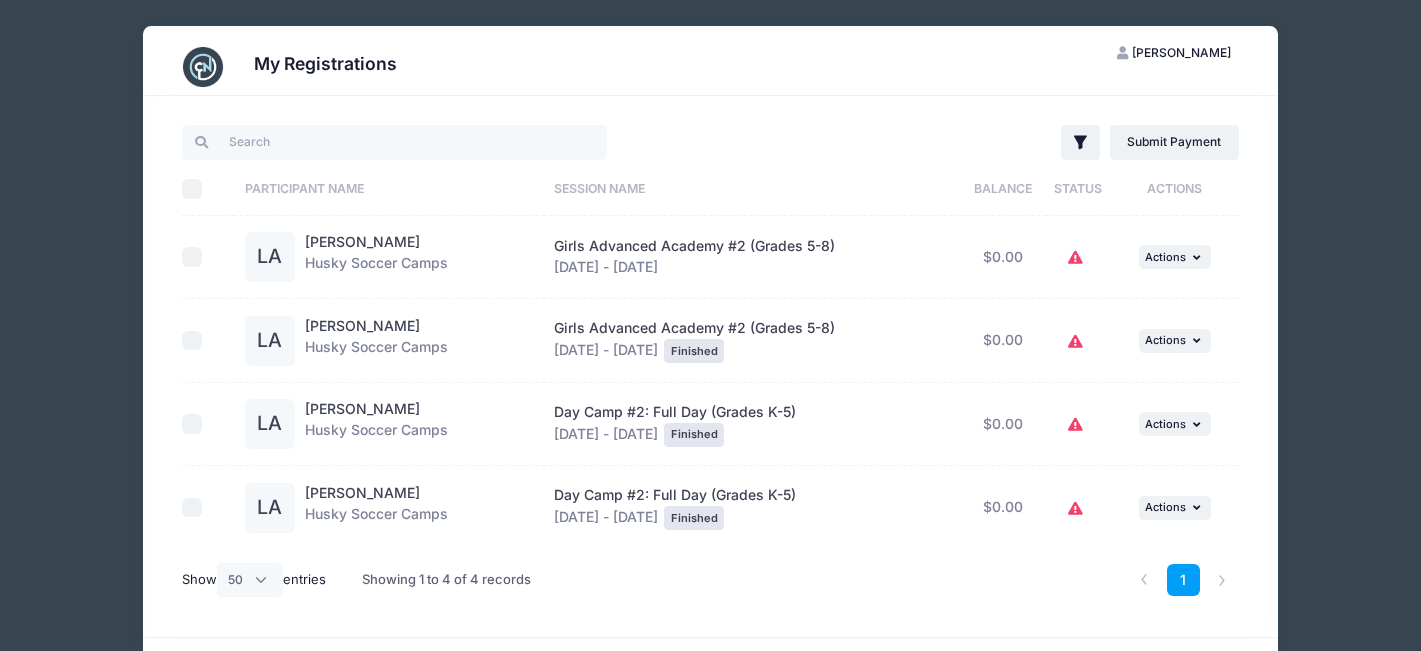 click 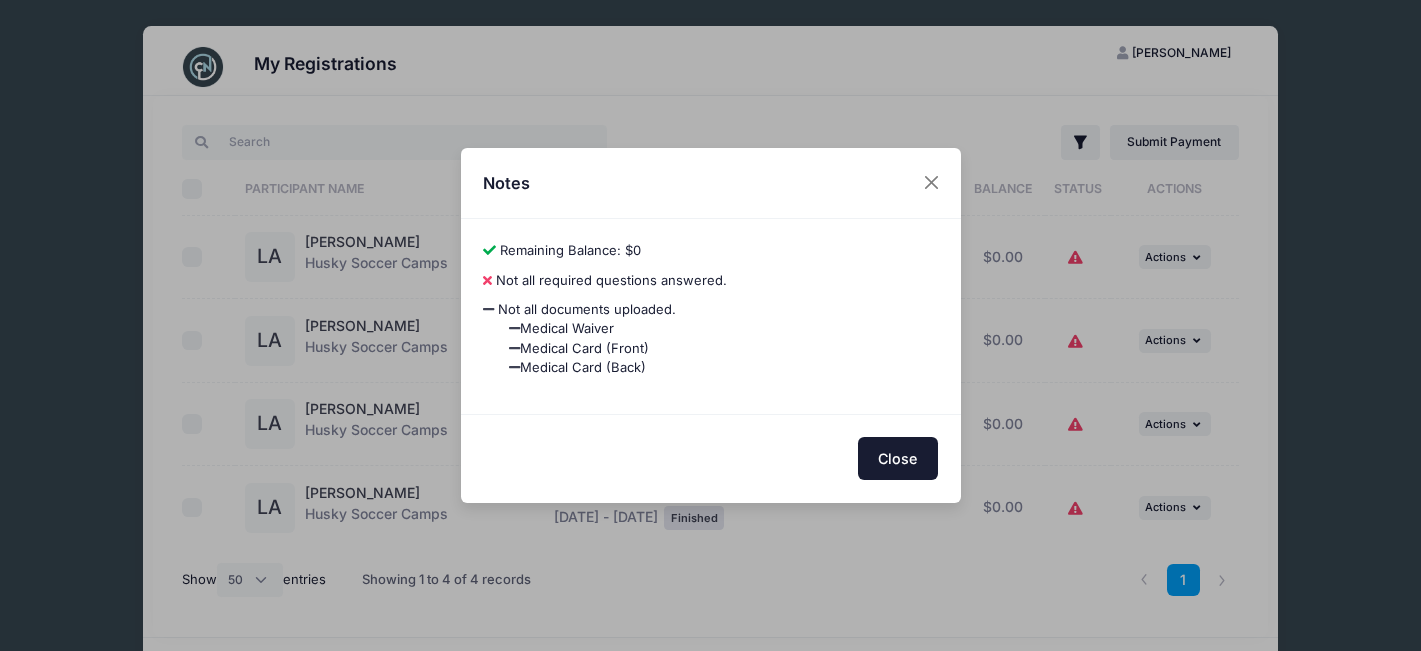 click on "Close" at bounding box center (898, 458) 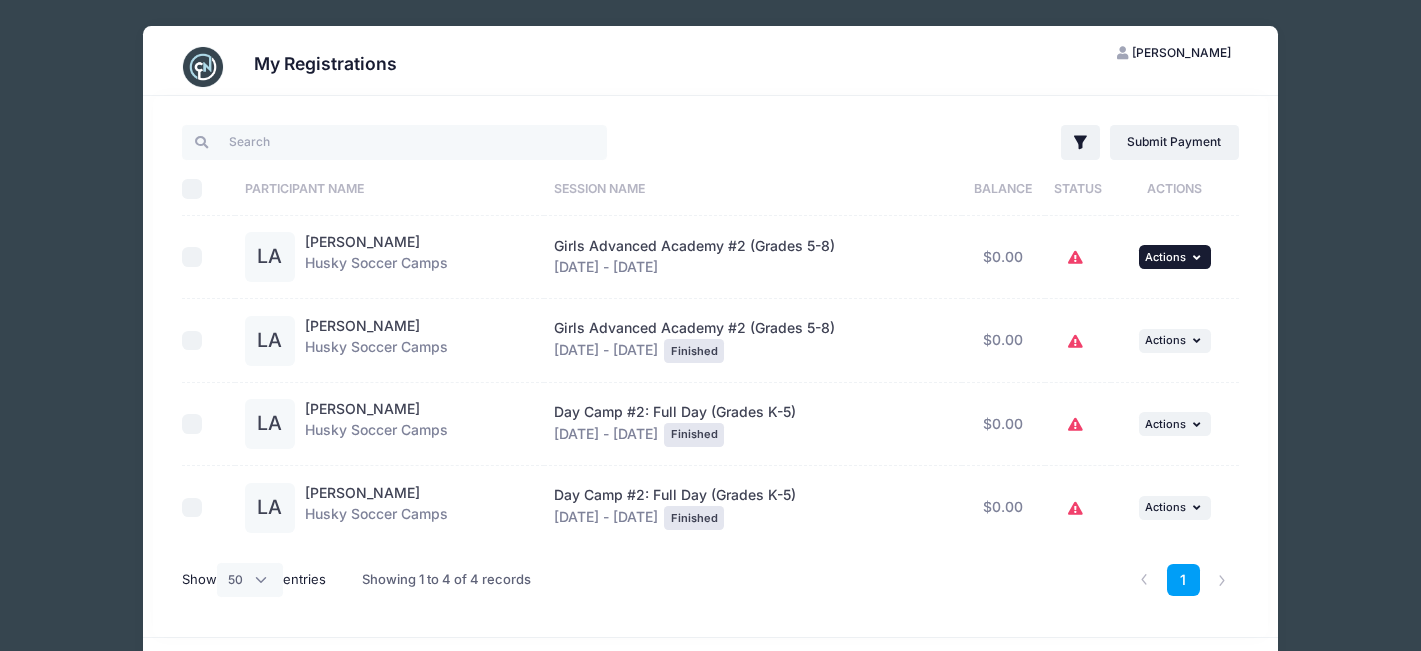 click on "Actions" at bounding box center [1165, 257] 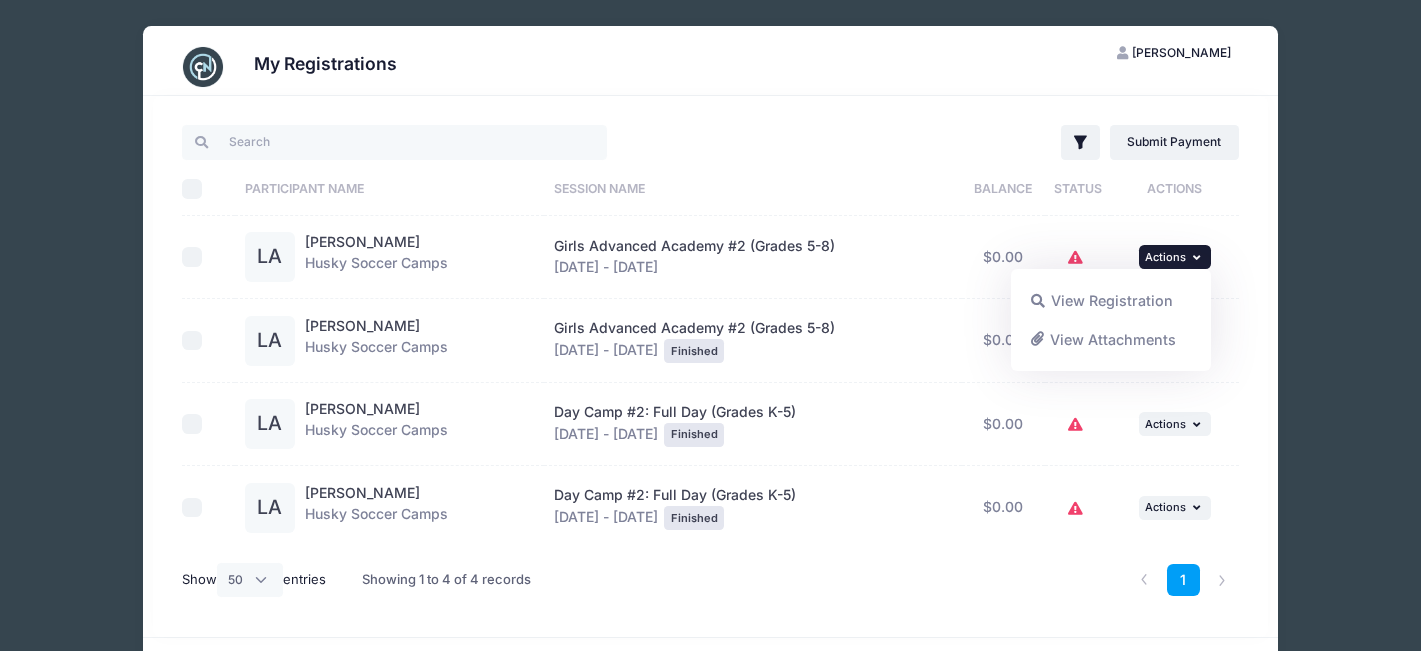 click at bounding box center [192, 257] 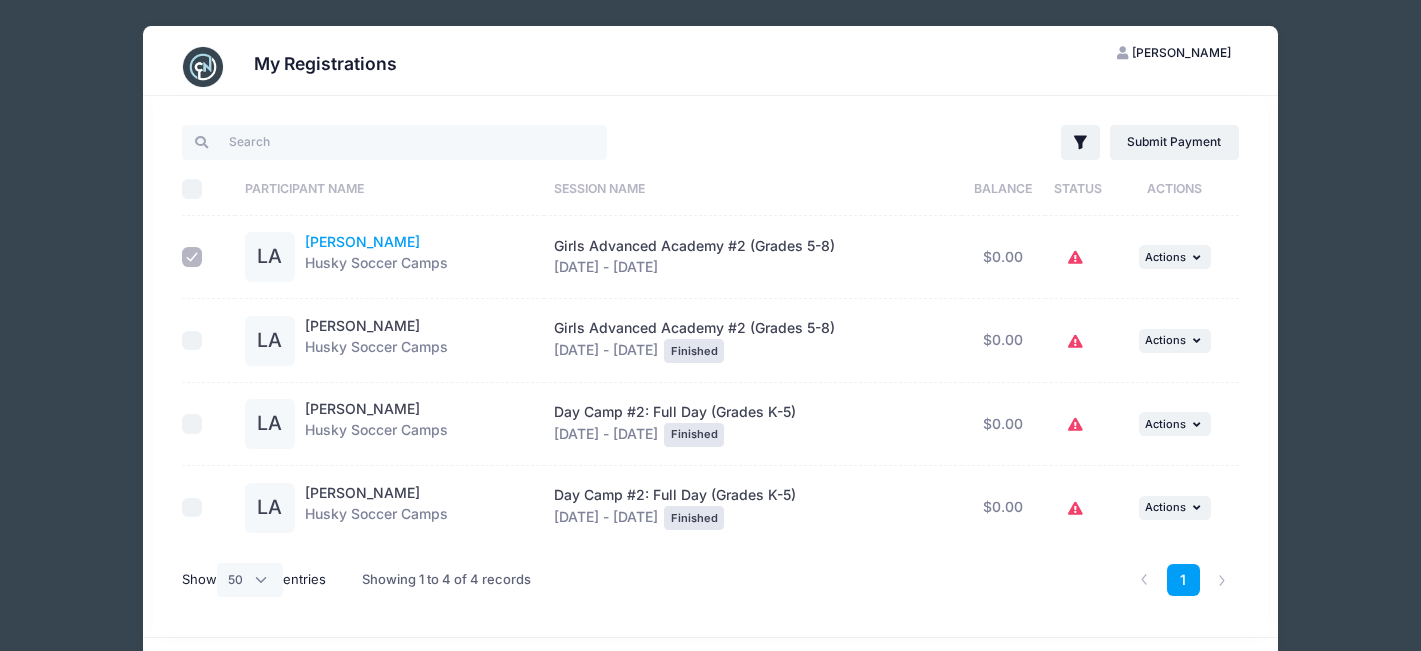 click on "Lauren Ameling" at bounding box center (362, 241) 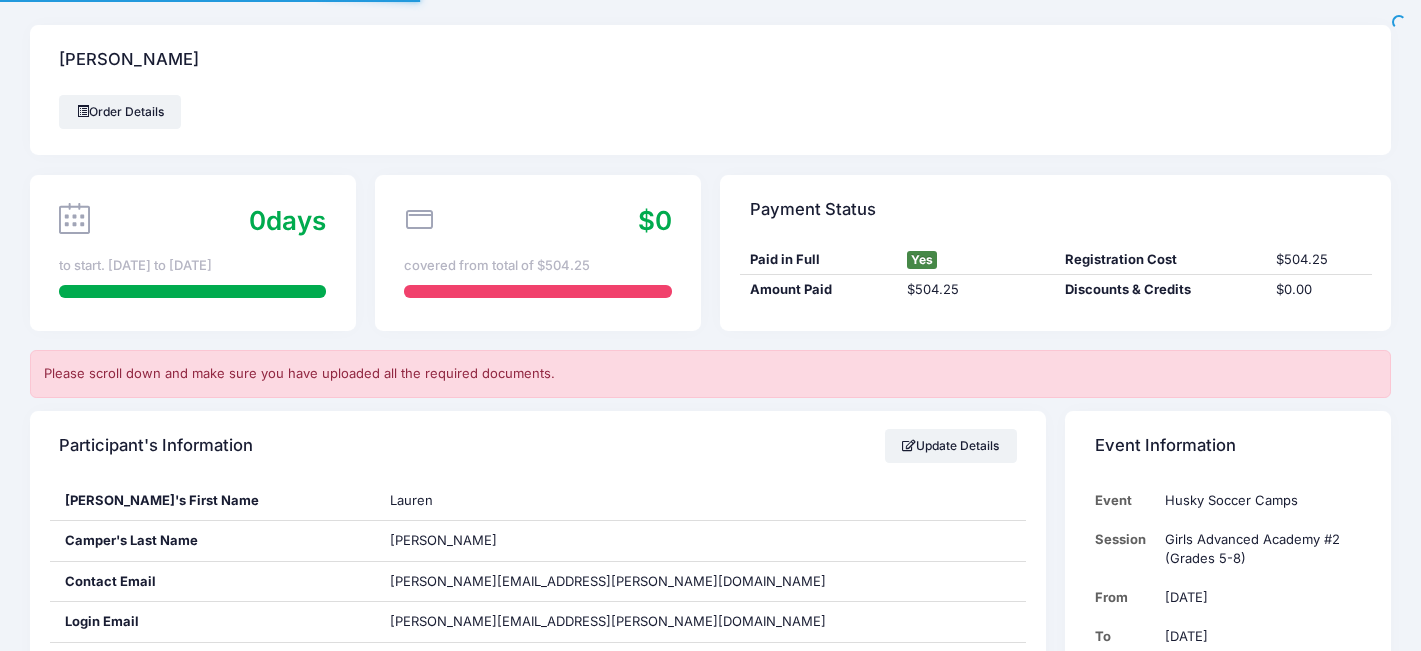 scroll, scrollTop: 0, scrollLeft: 0, axis: both 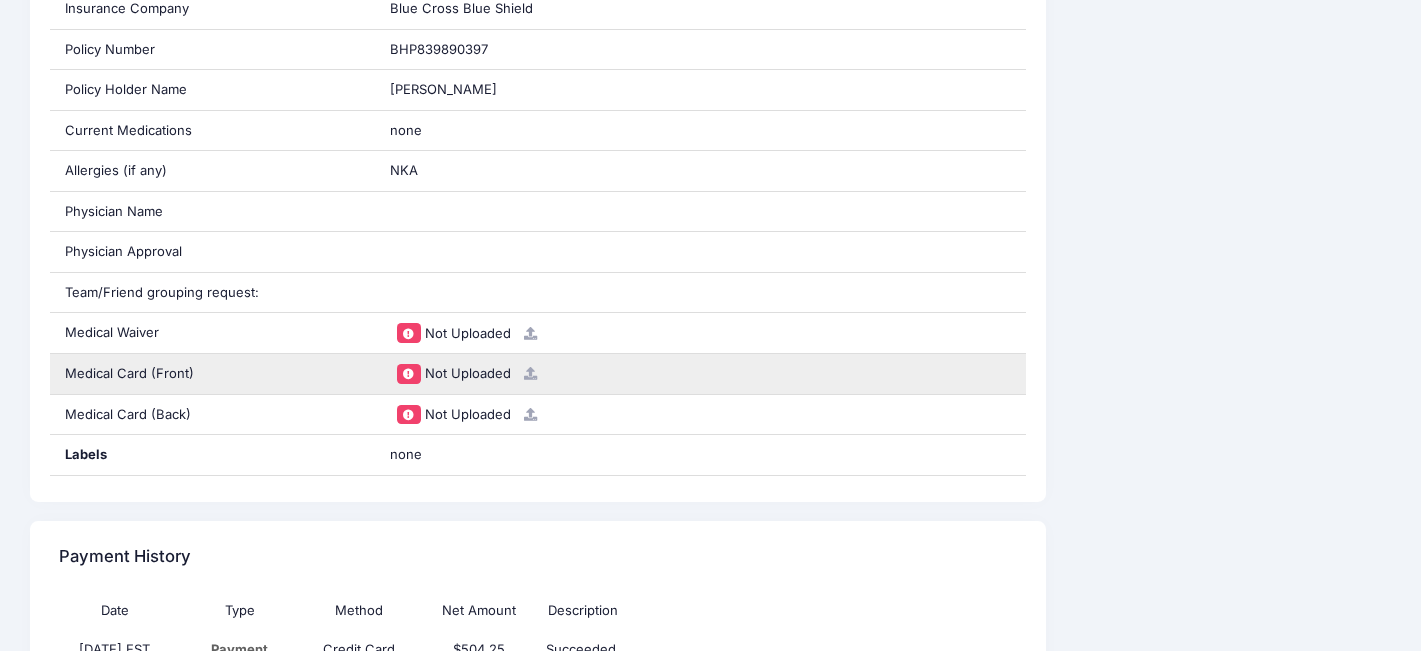 click at bounding box center (530, 373) 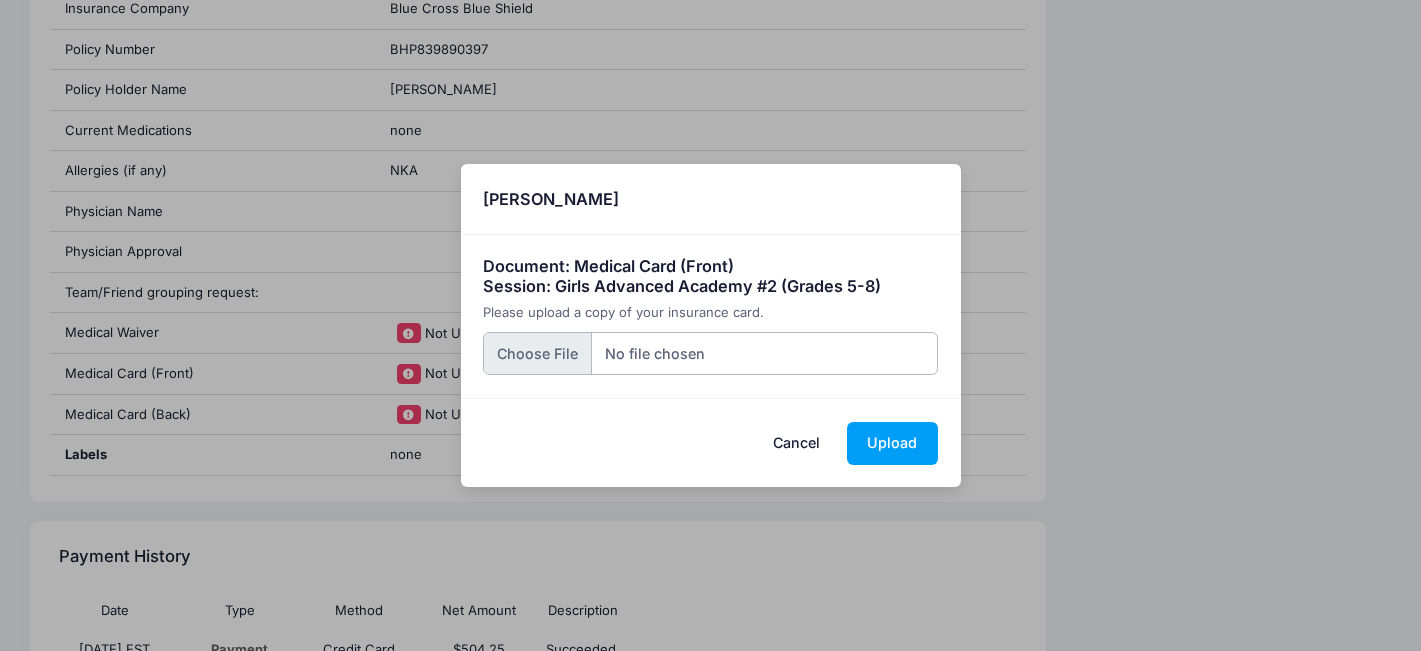 click at bounding box center [710, 353] 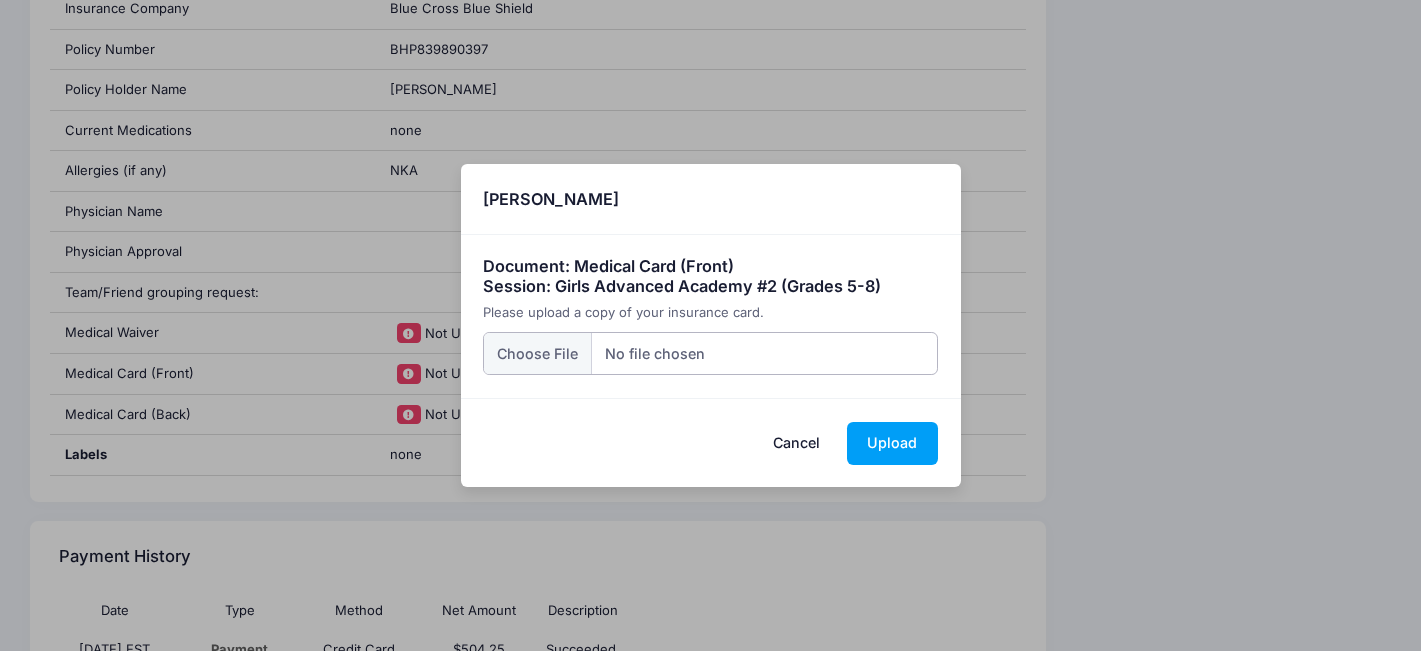 type on "C:\fakepath\IMG_2075 3.jpg" 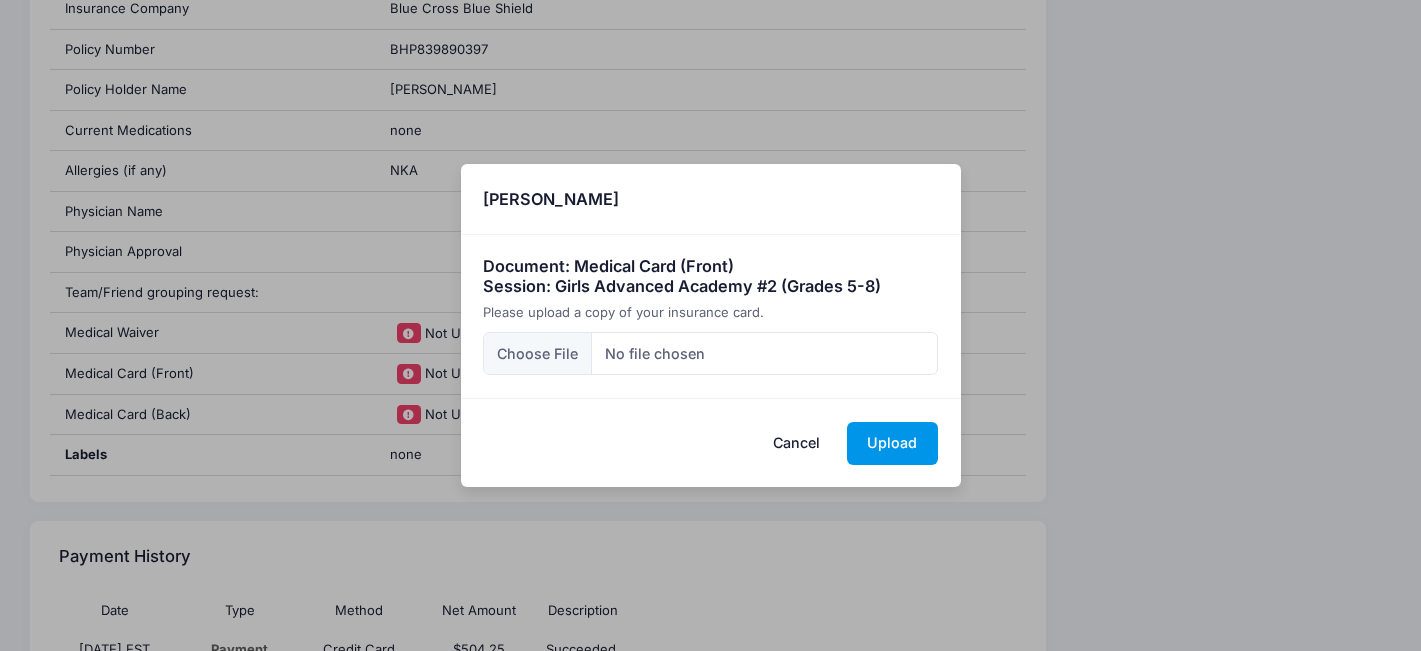 click on "Upload" at bounding box center [892, 443] 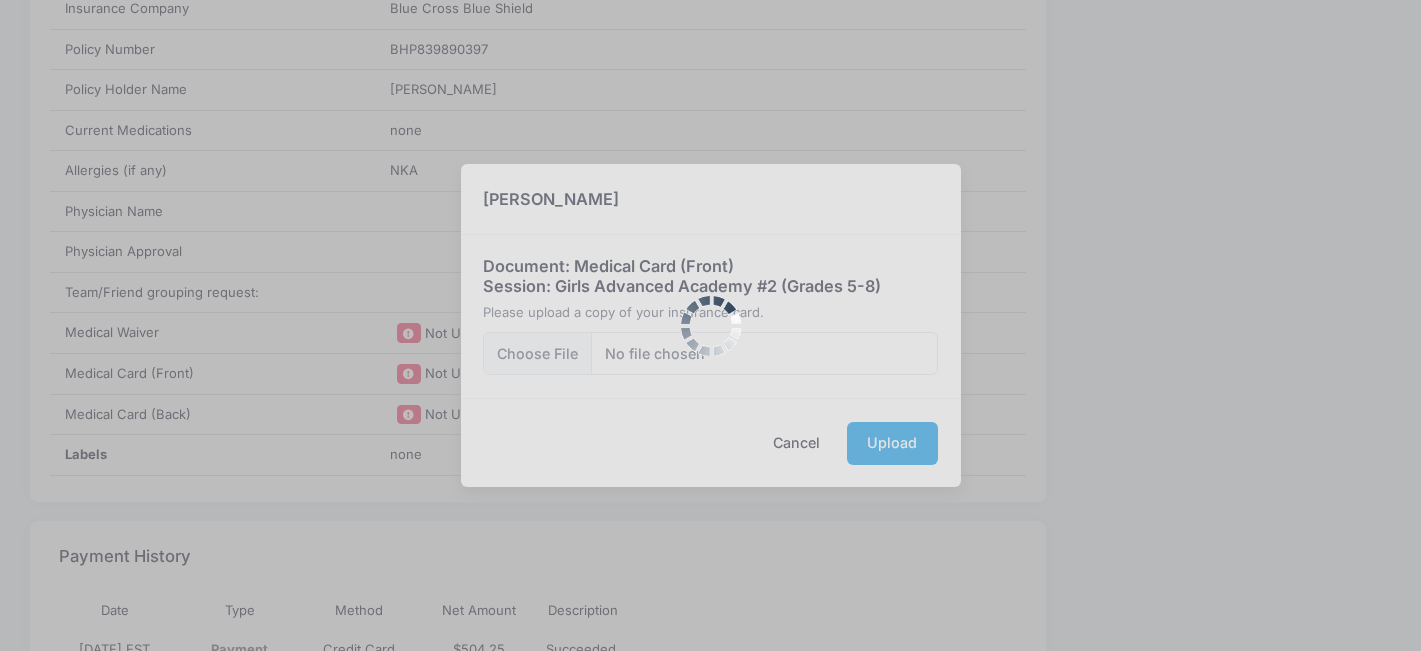 scroll, scrollTop: 0, scrollLeft: 0, axis: both 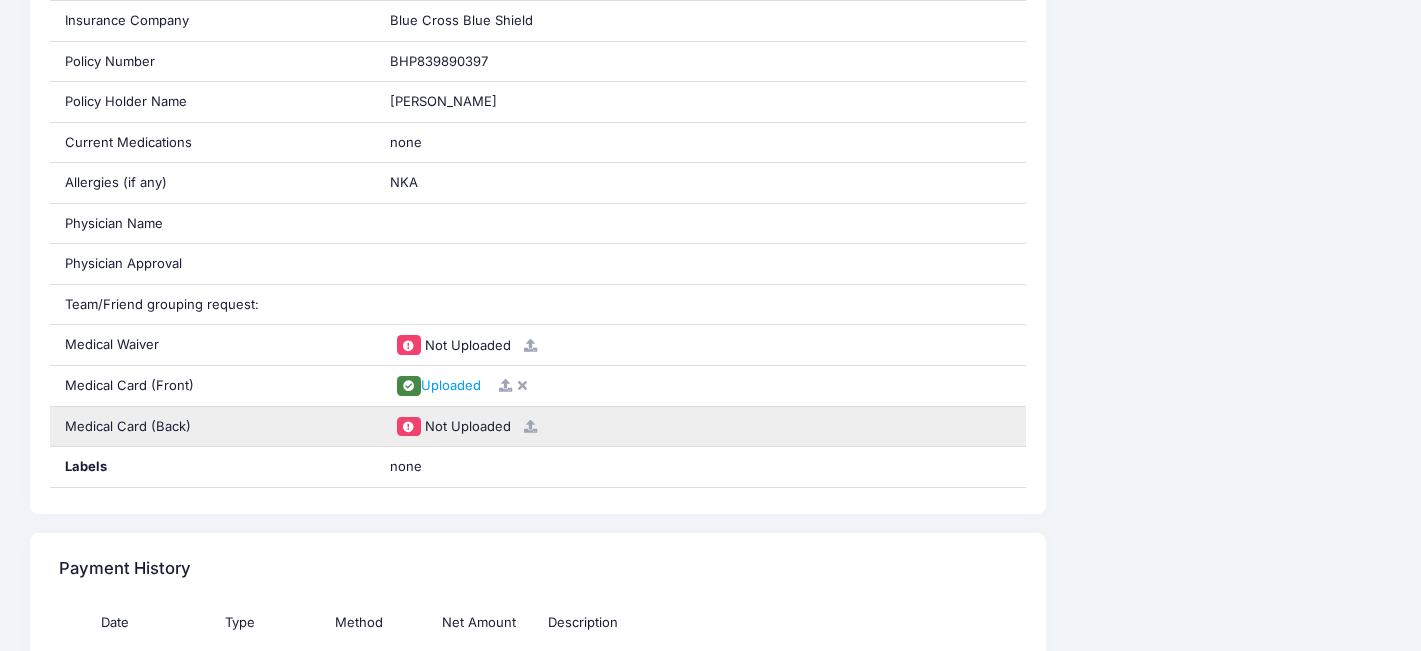 click at bounding box center [530, 426] 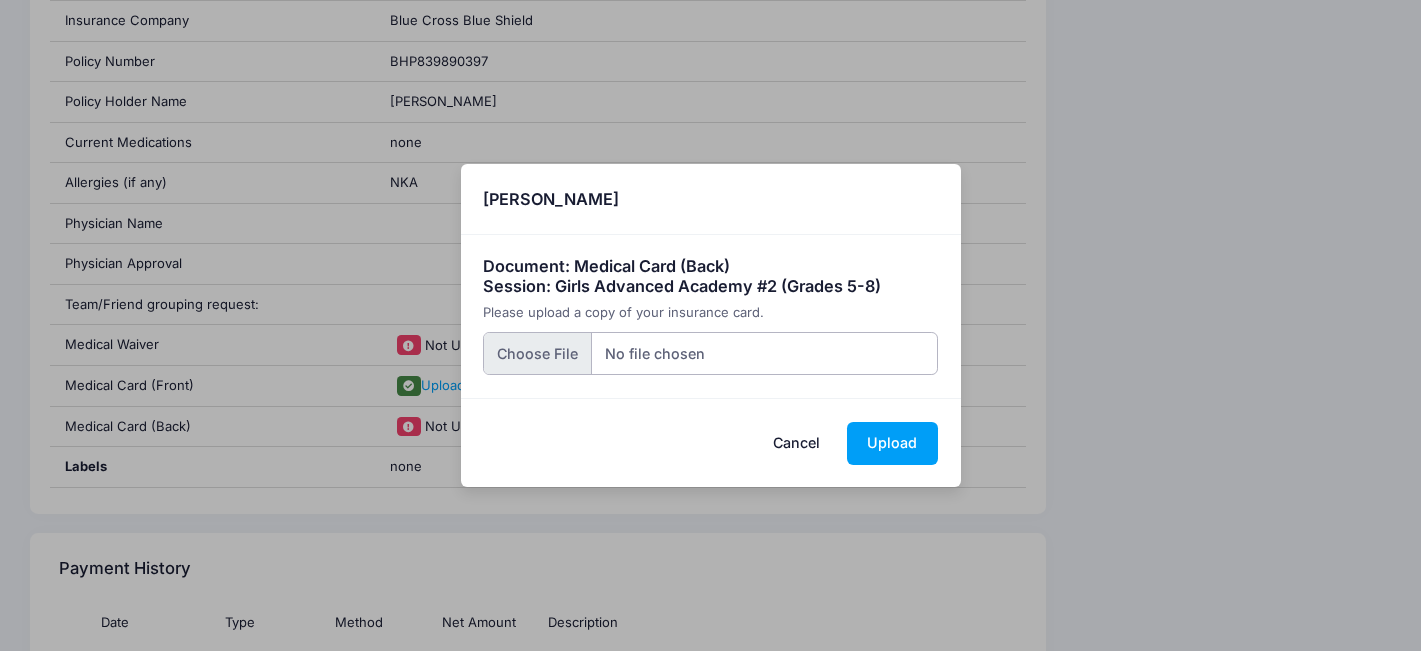 click at bounding box center (710, 353) 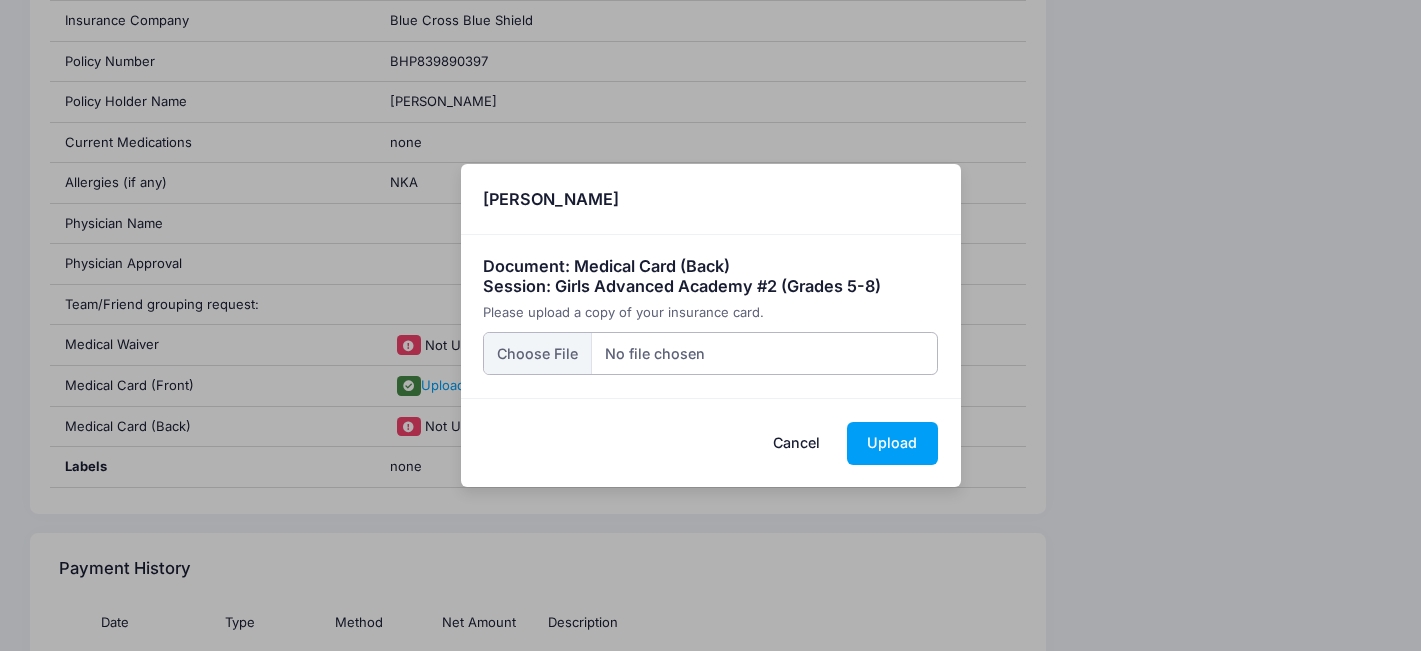 type on "C:\fakepath\IMG_2076 2.jpg" 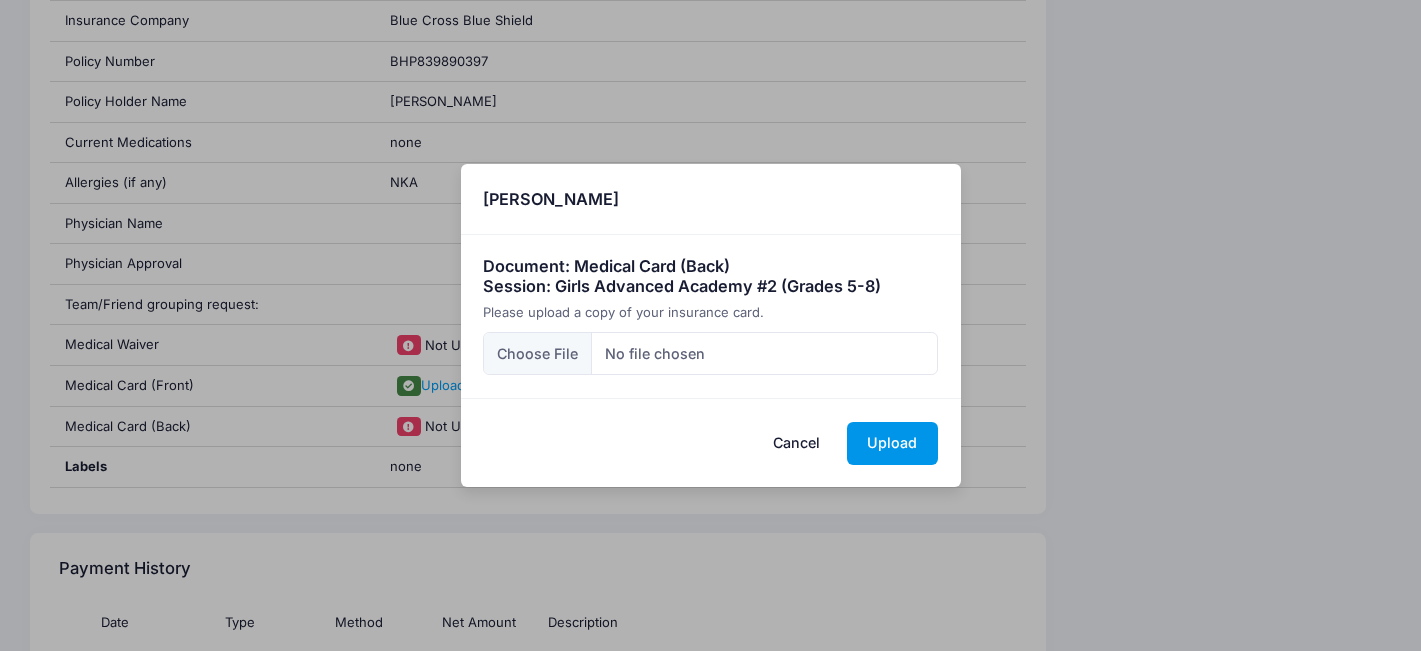 click on "Upload" at bounding box center (892, 443) 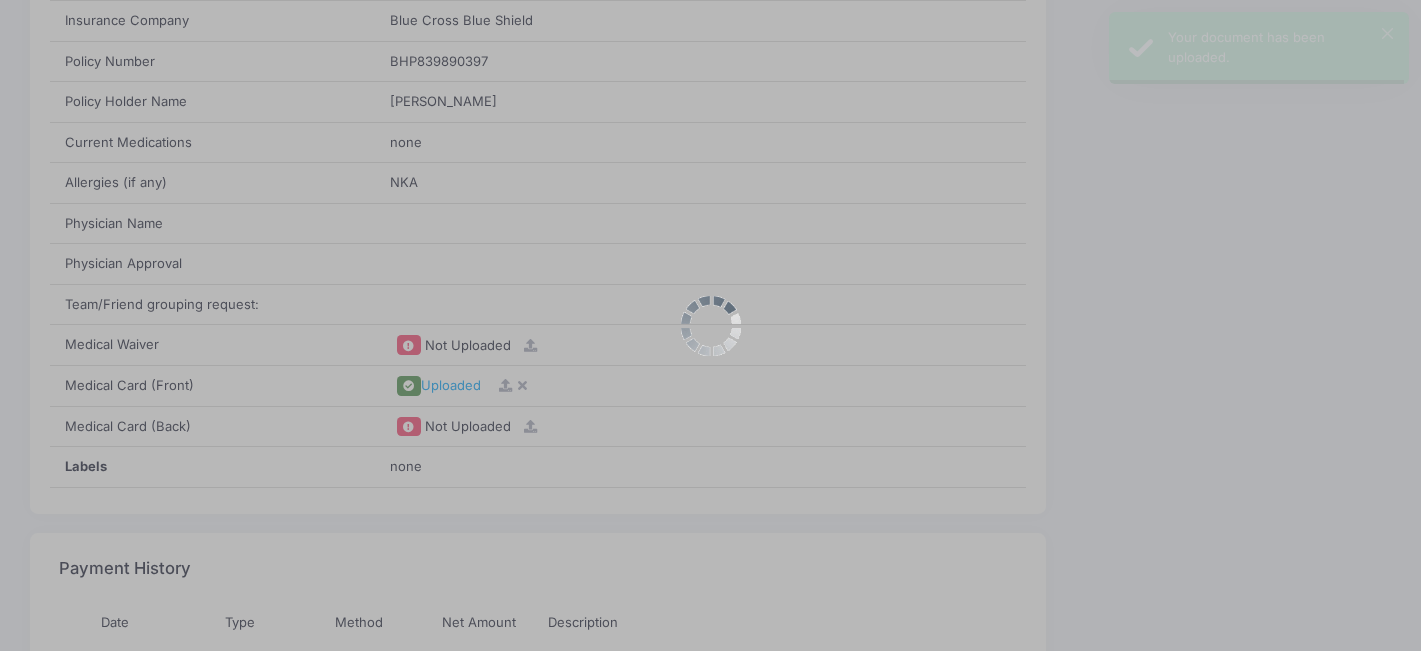 scroll, scrollTop: 0, scrollLeft: 0, axis: both 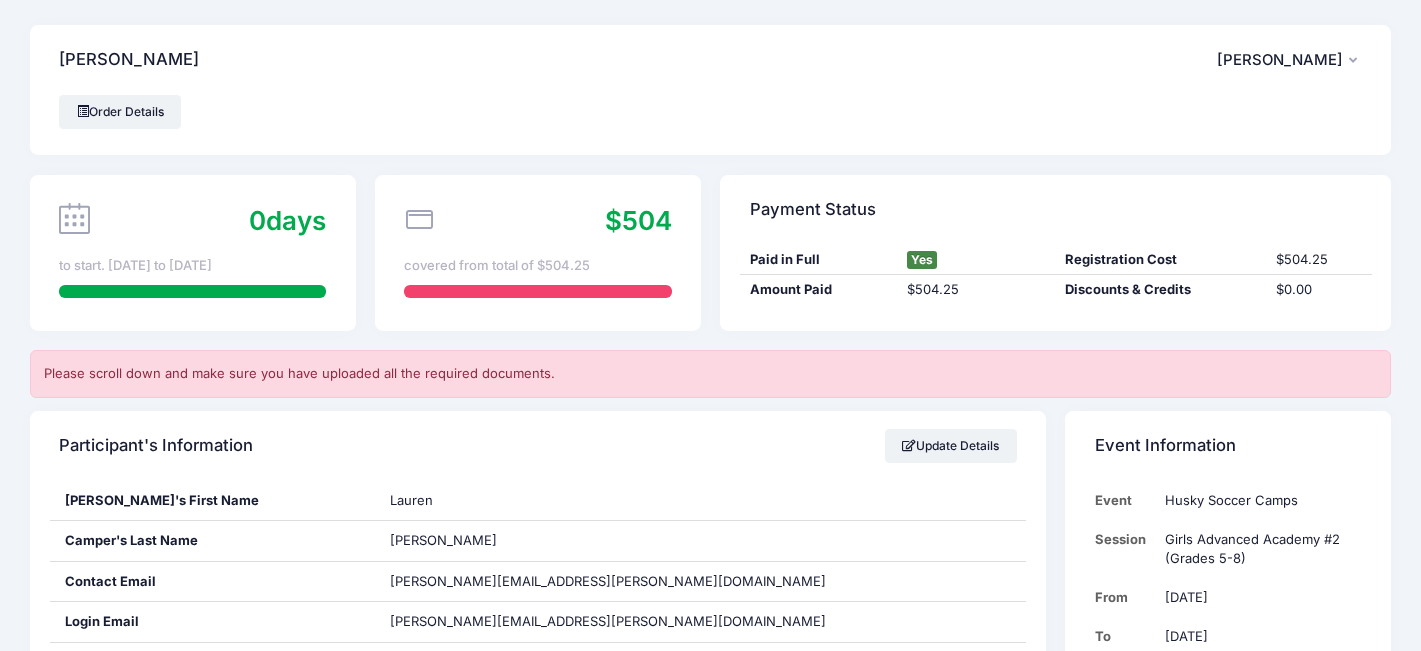click at bounding box center [1355, 61] 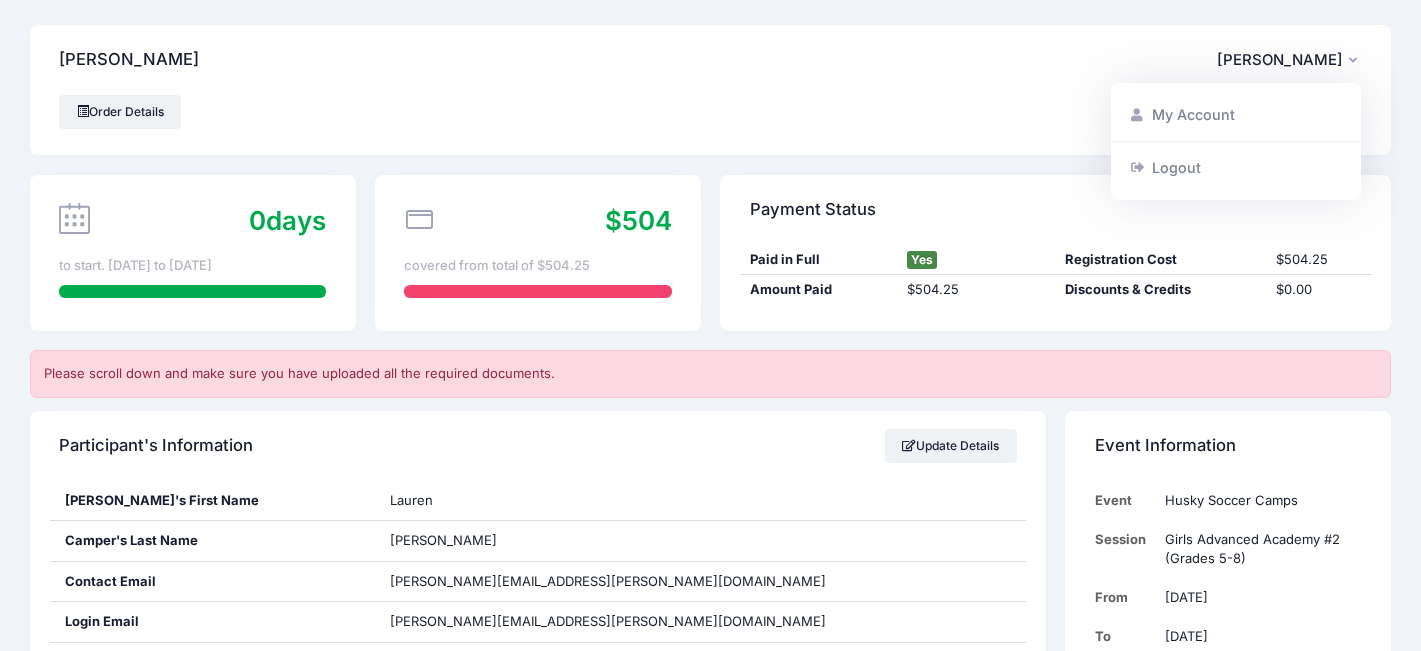 click on "[PERSON_NAME]
MA [PERSON_NAME]      My Account
Logout" at bounding box center [710, 60] 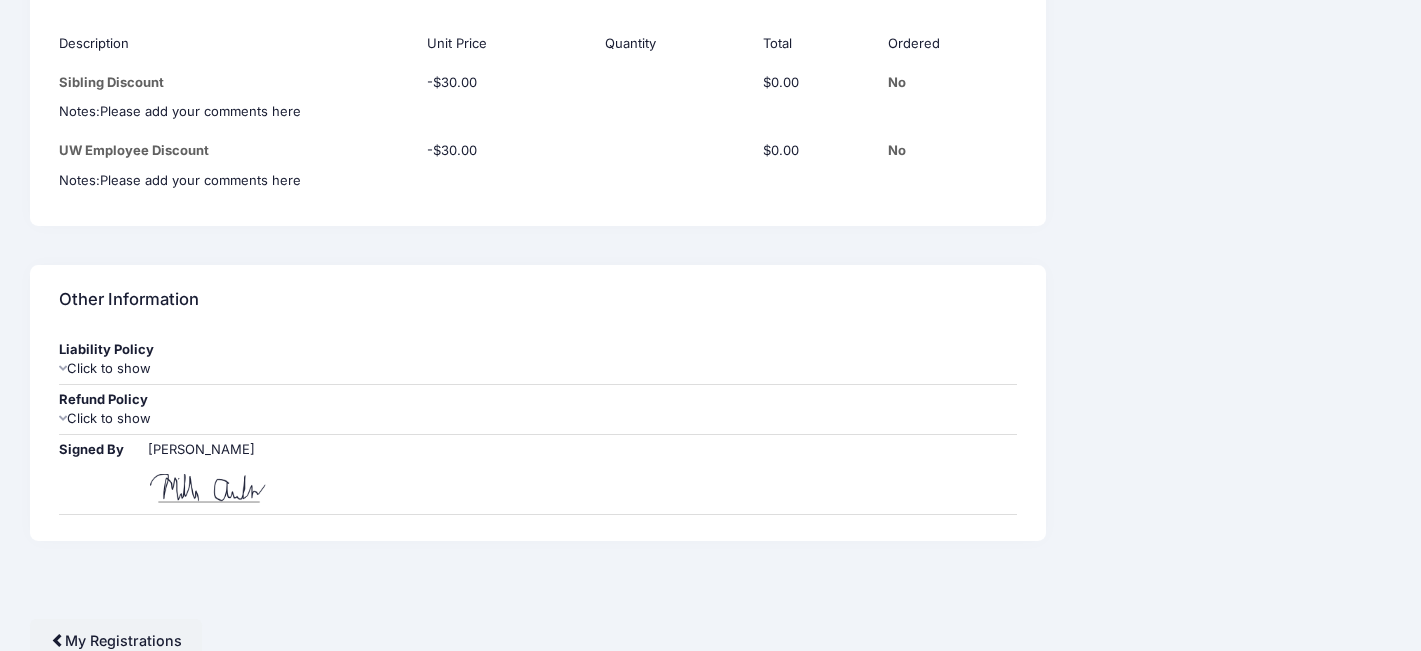 scroll, scrollTop: 2358, scrollLeft: 0, axis: vertical 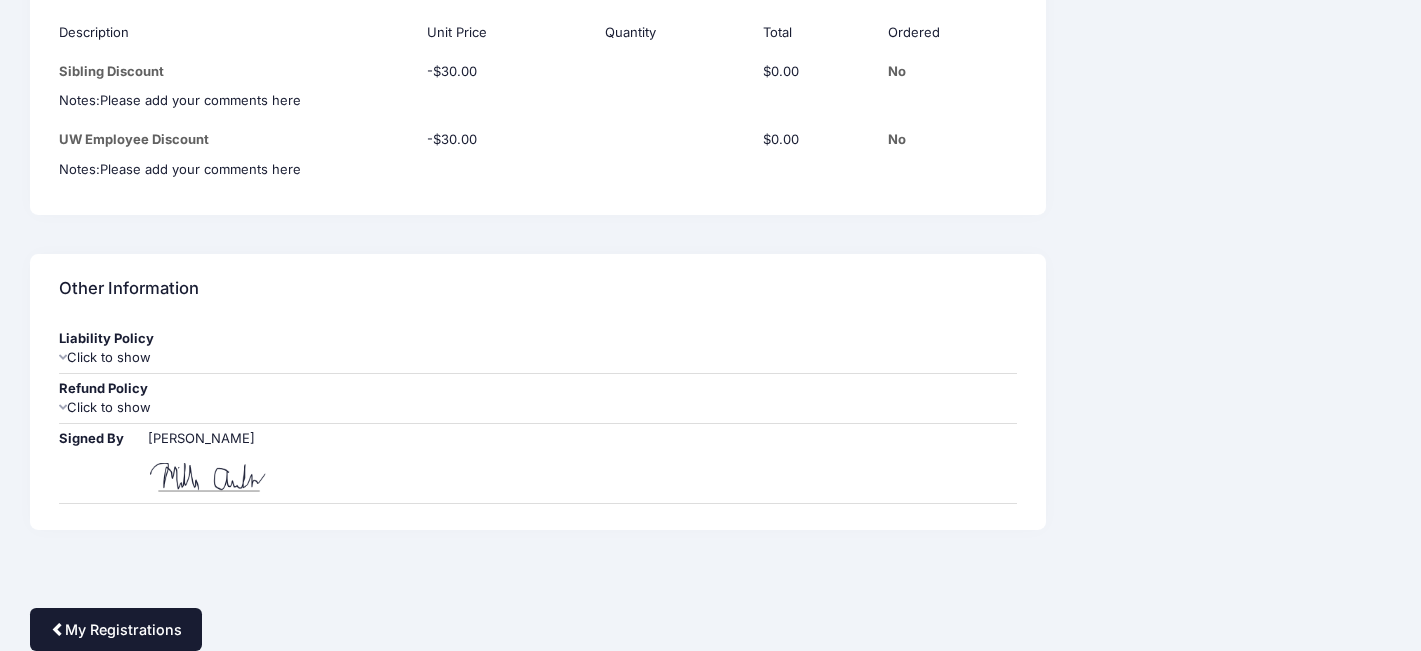 click on "My Registrations" at bounding box center [116, 629] 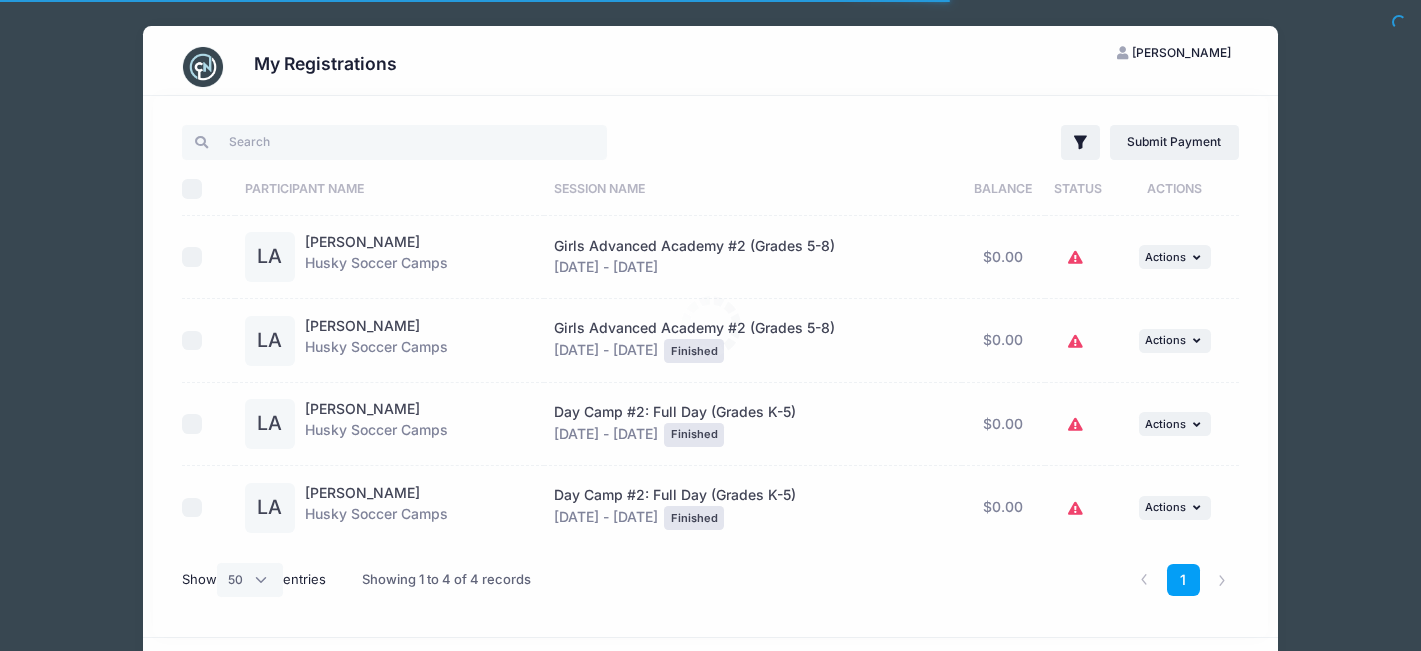 select on "50" 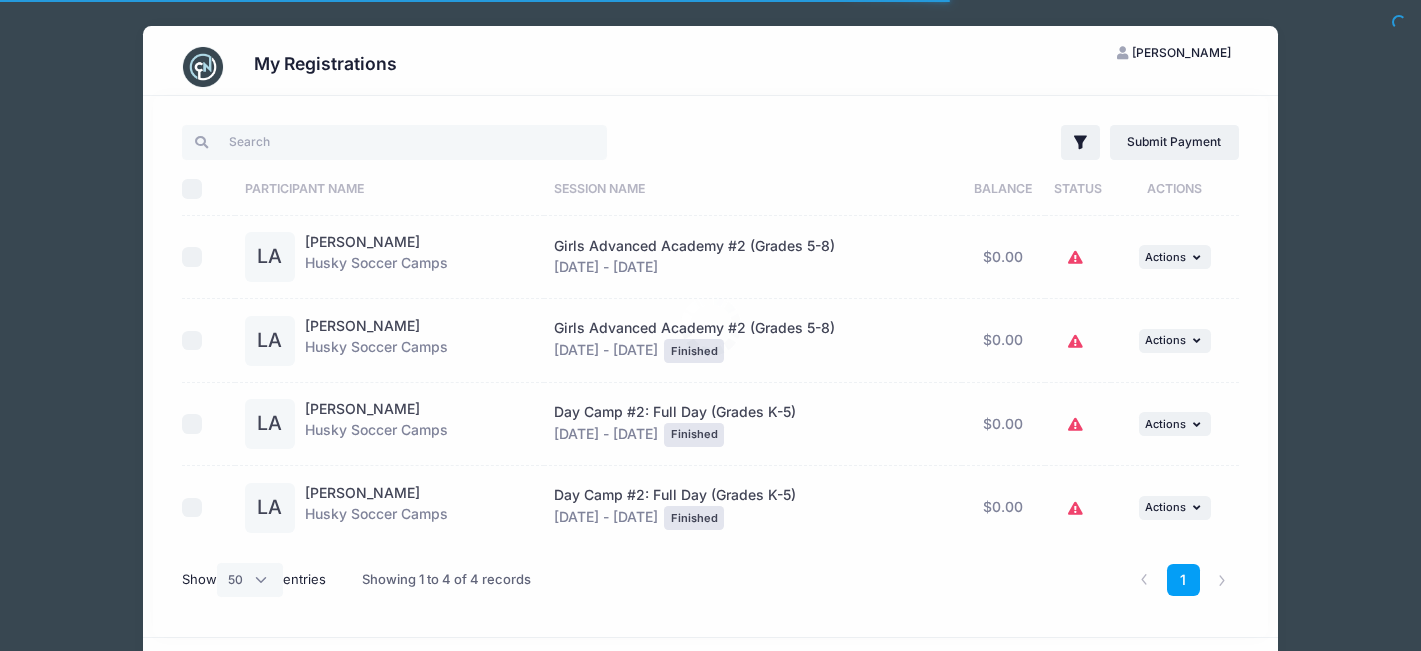 scroll, scrollTop: 0, scrollLeft: 0, axis: both 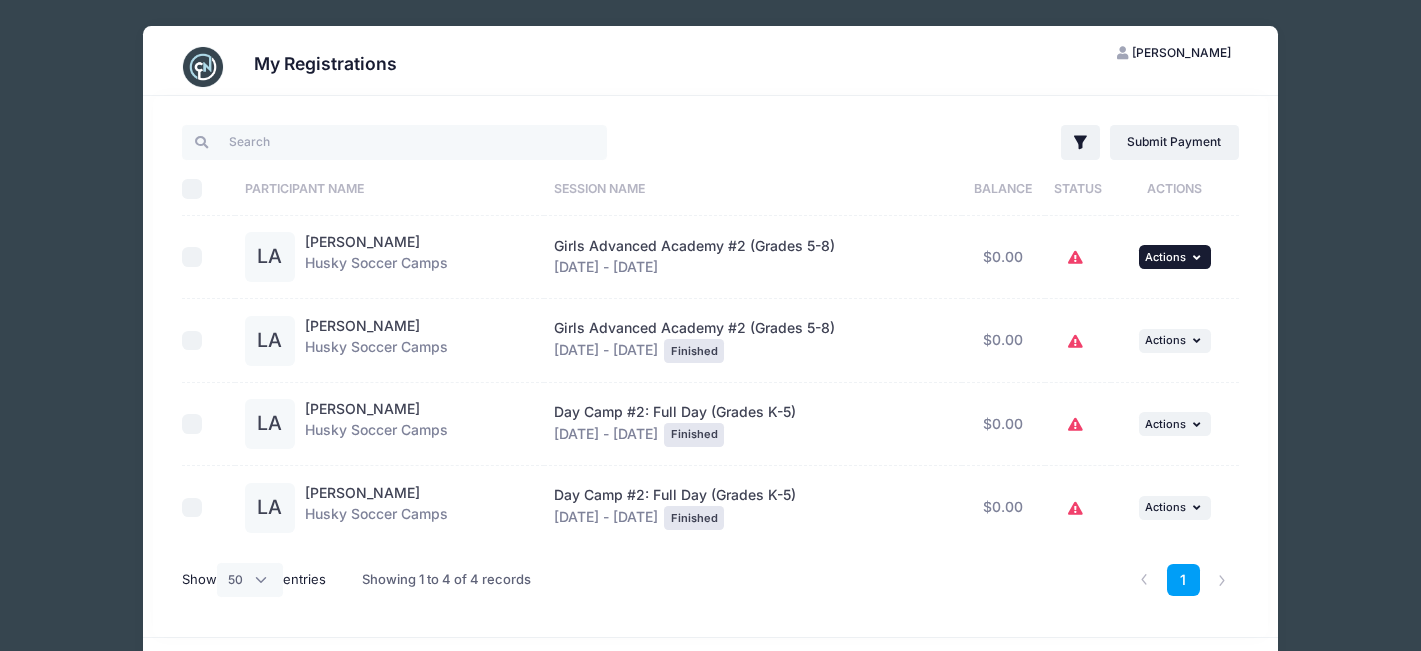 click at bounding box center [1199, 257] 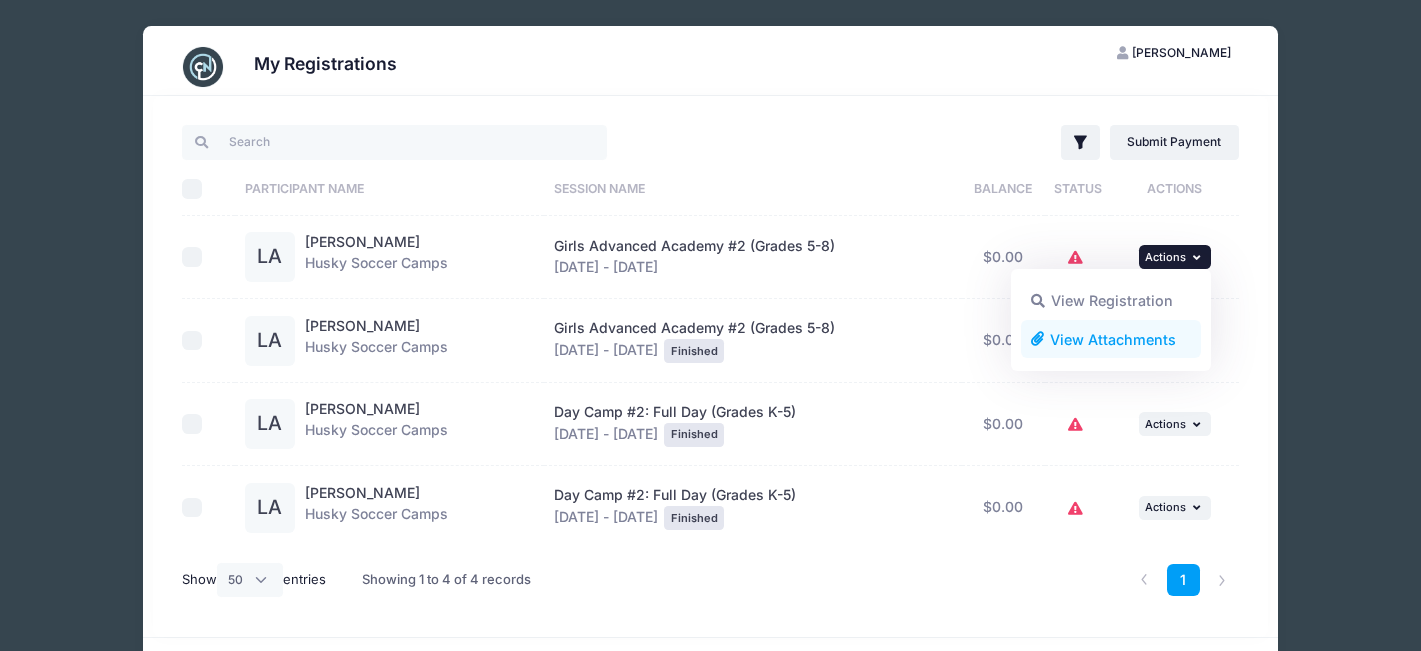 click on "View Attachments" at bounding box center [1111, 339] 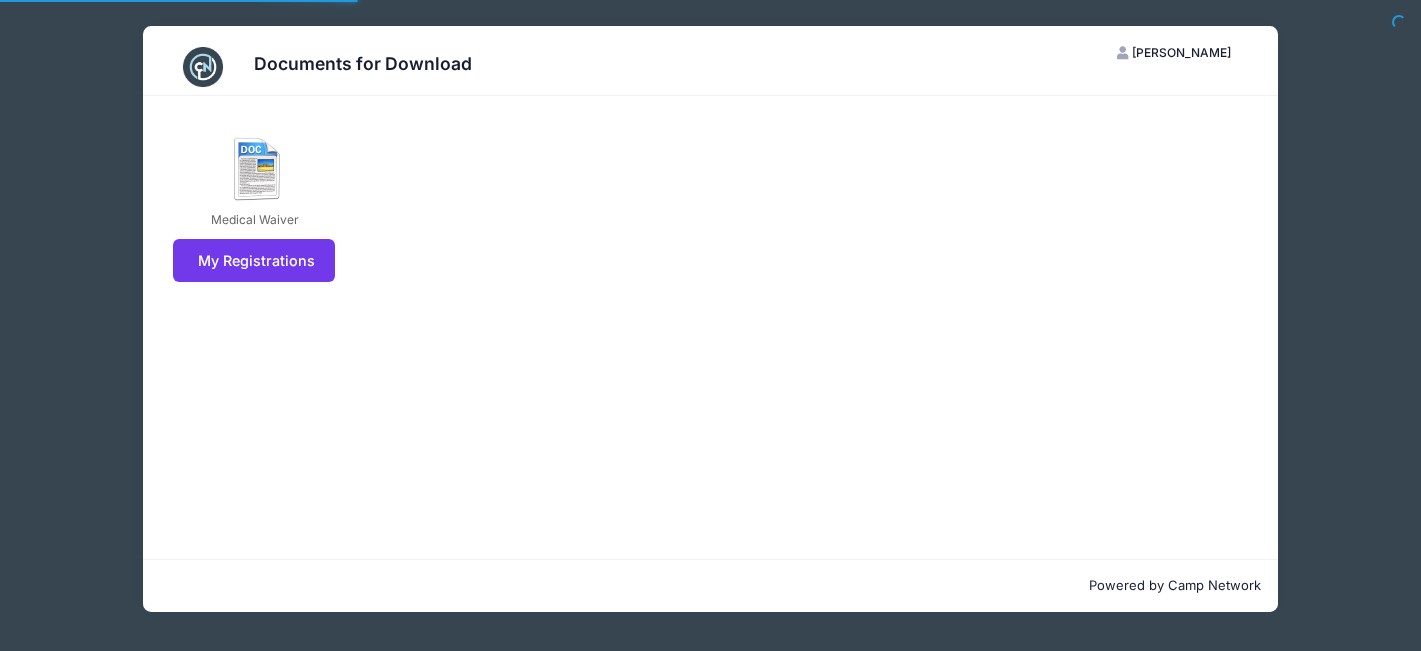scroll, scrollTop: 0, scrollLeft: 0, axis: both 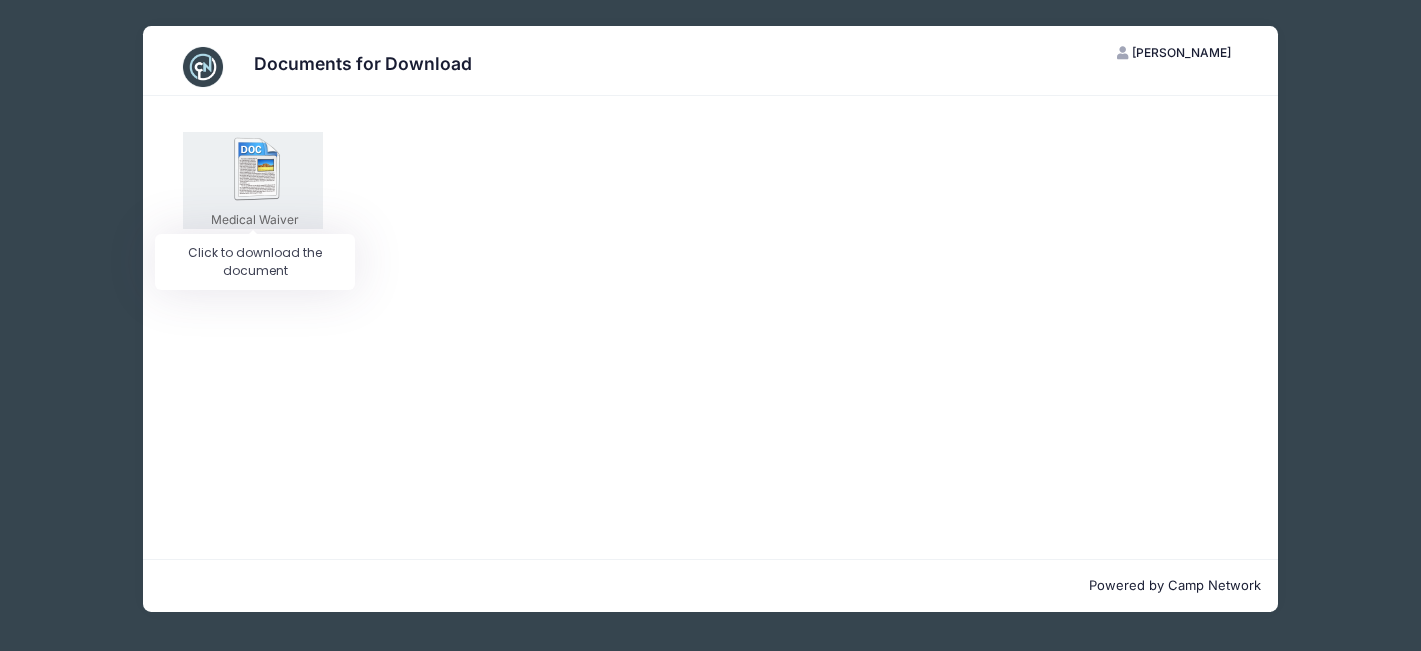 click at bounding box center [258, 169] 